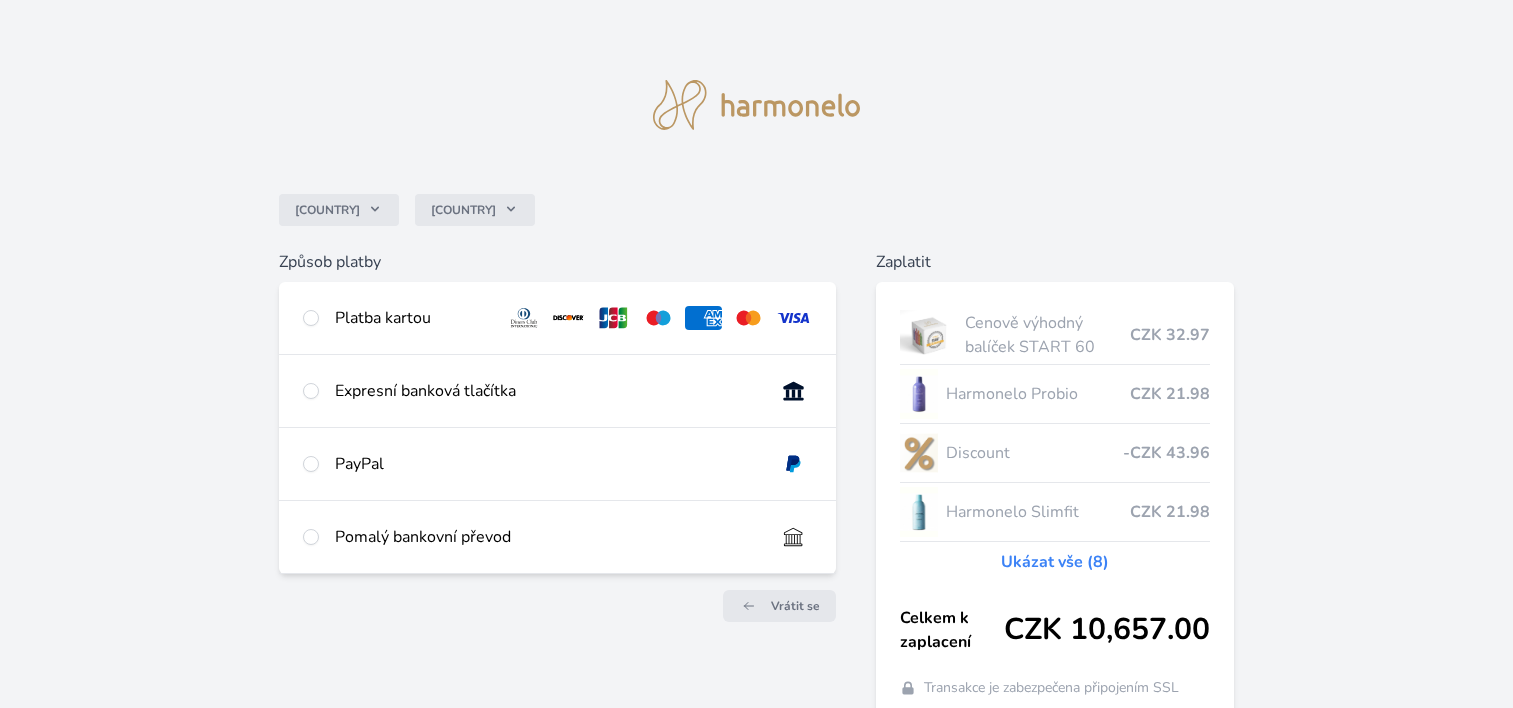 scroll, scrollTop: 0, scrollLeft: 0, axis: both 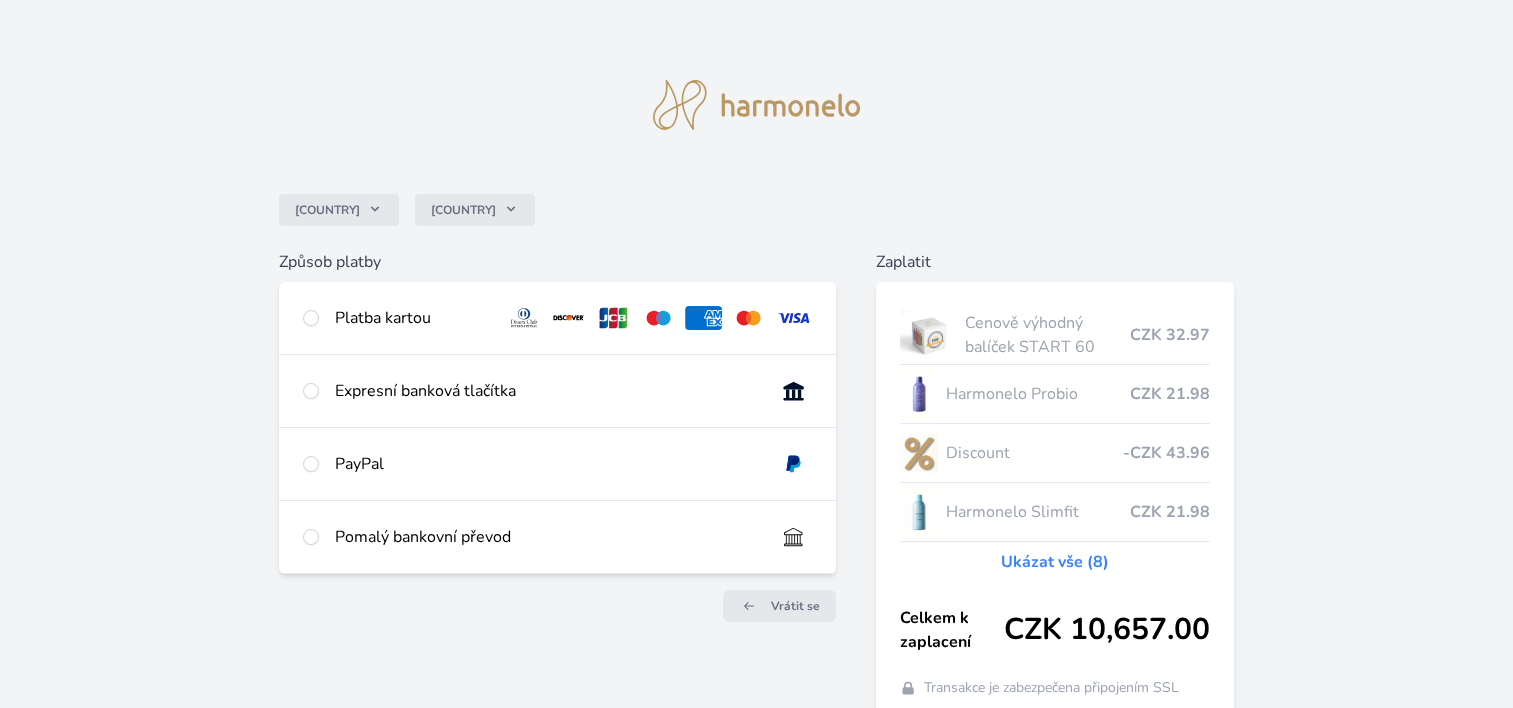 click on "Platba kartou" at bounding box center (412, 318) 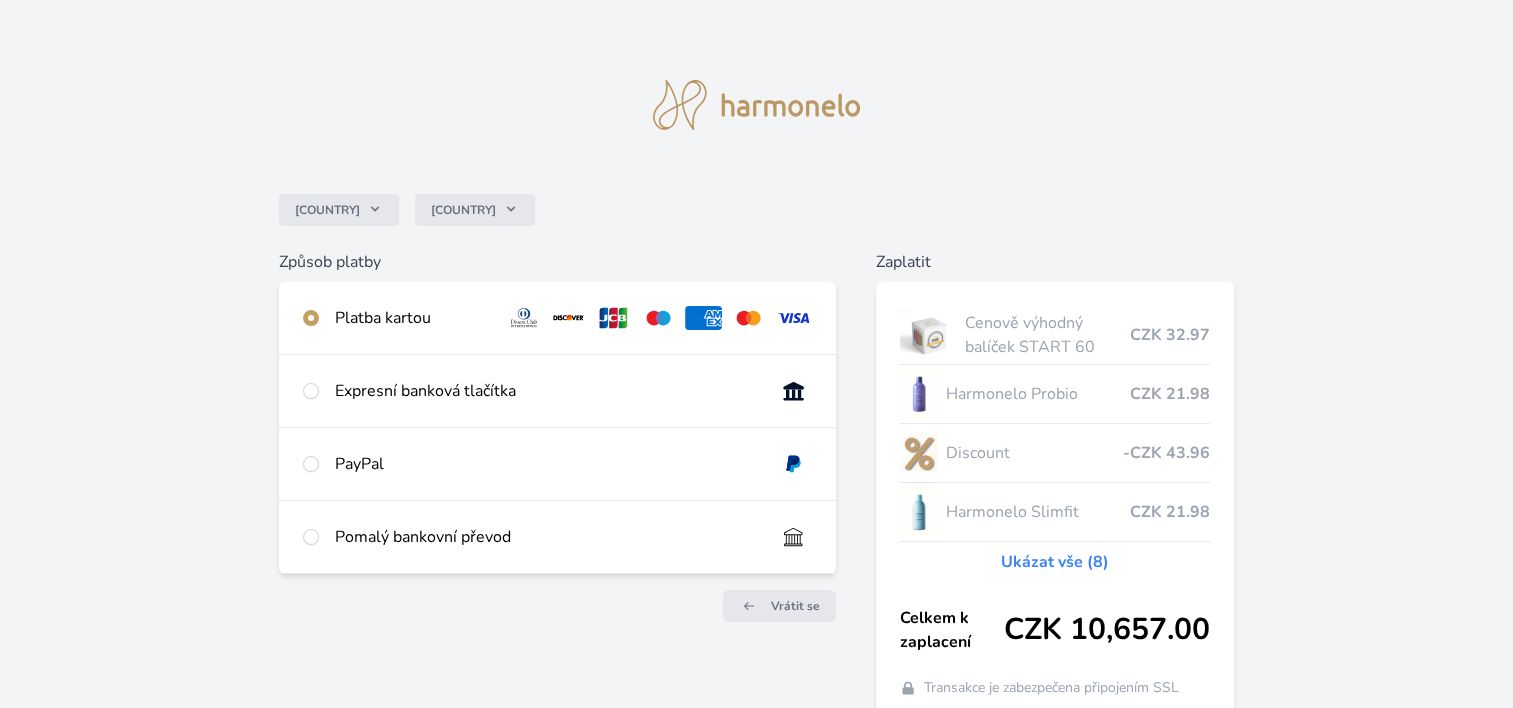 radio on "true" 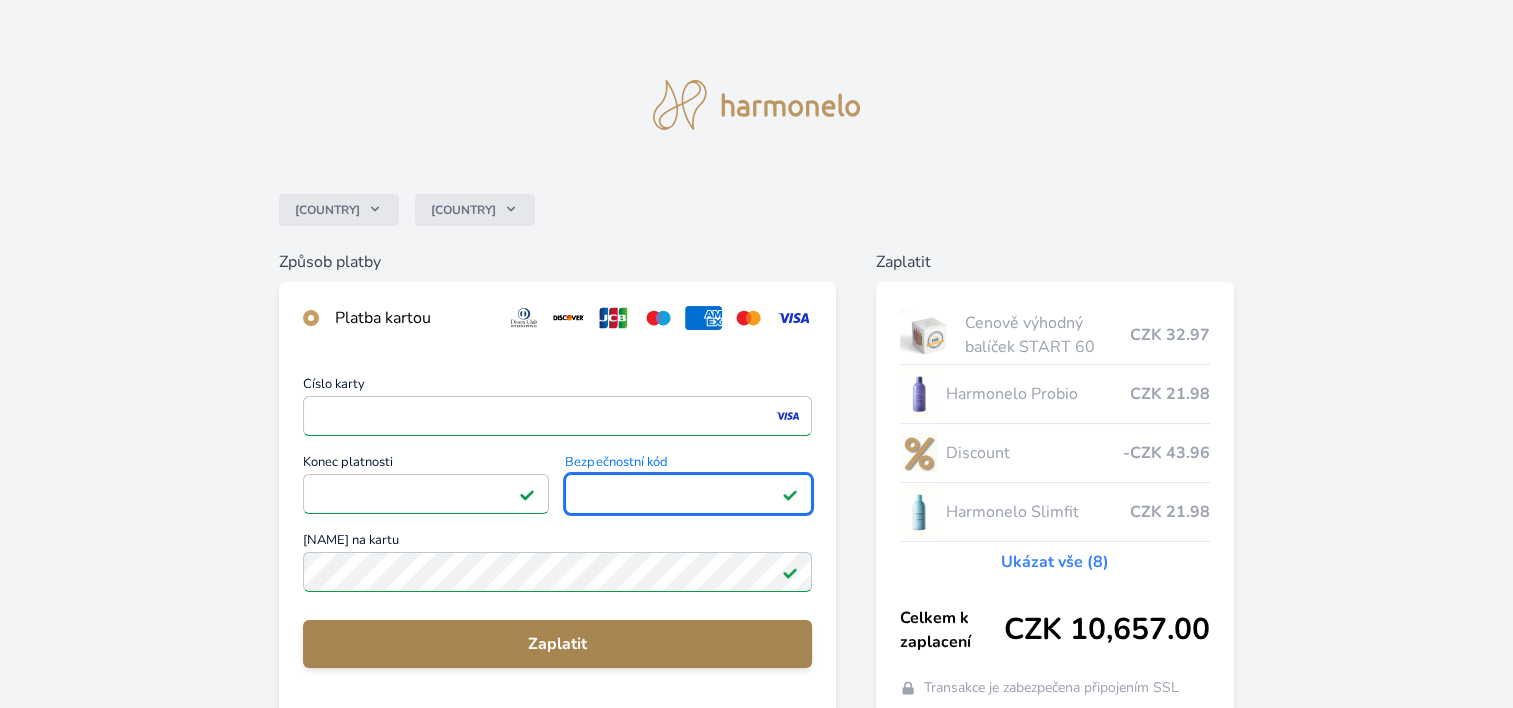 click on "Zaplatit" at bounding box center [557, 644] 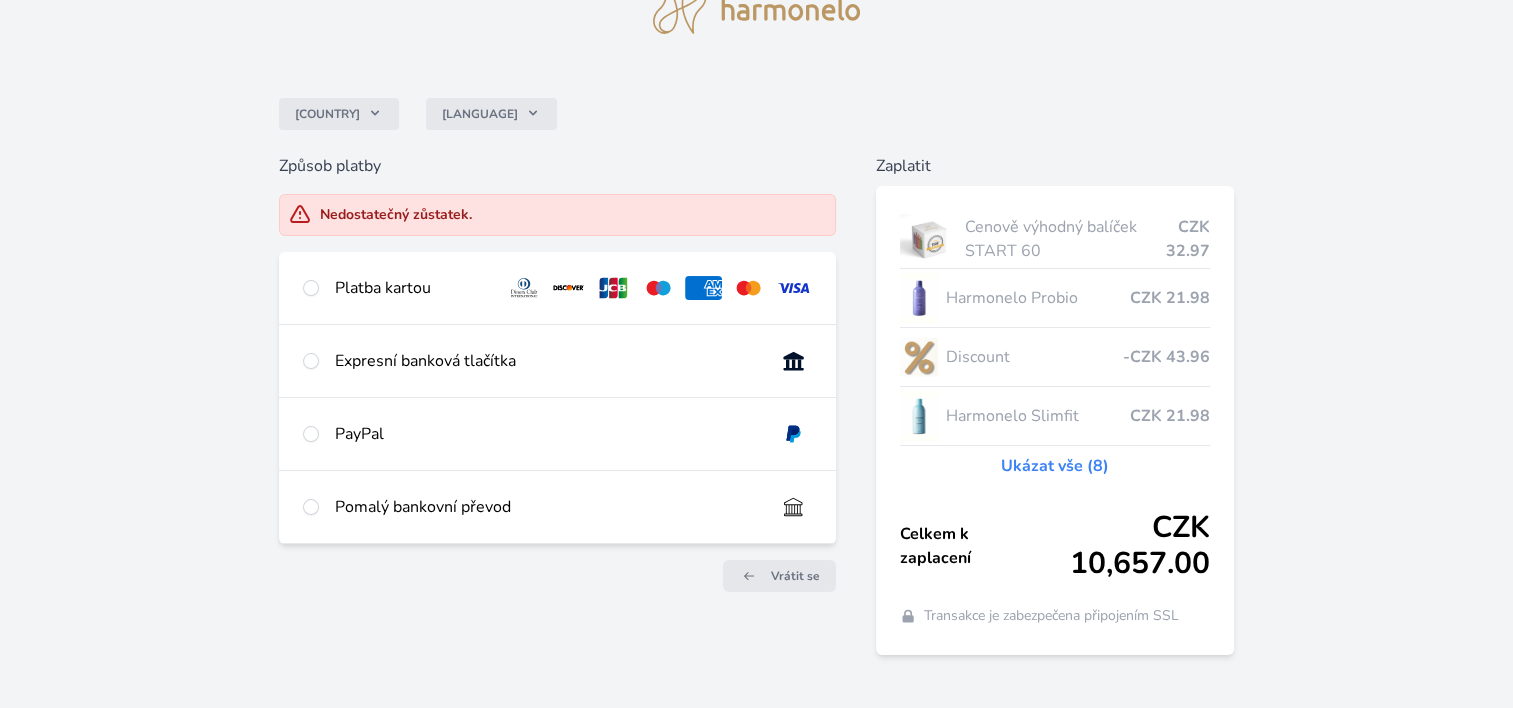 scroll, scrollTop: 106, scrollLeft: 0, axis: vertical 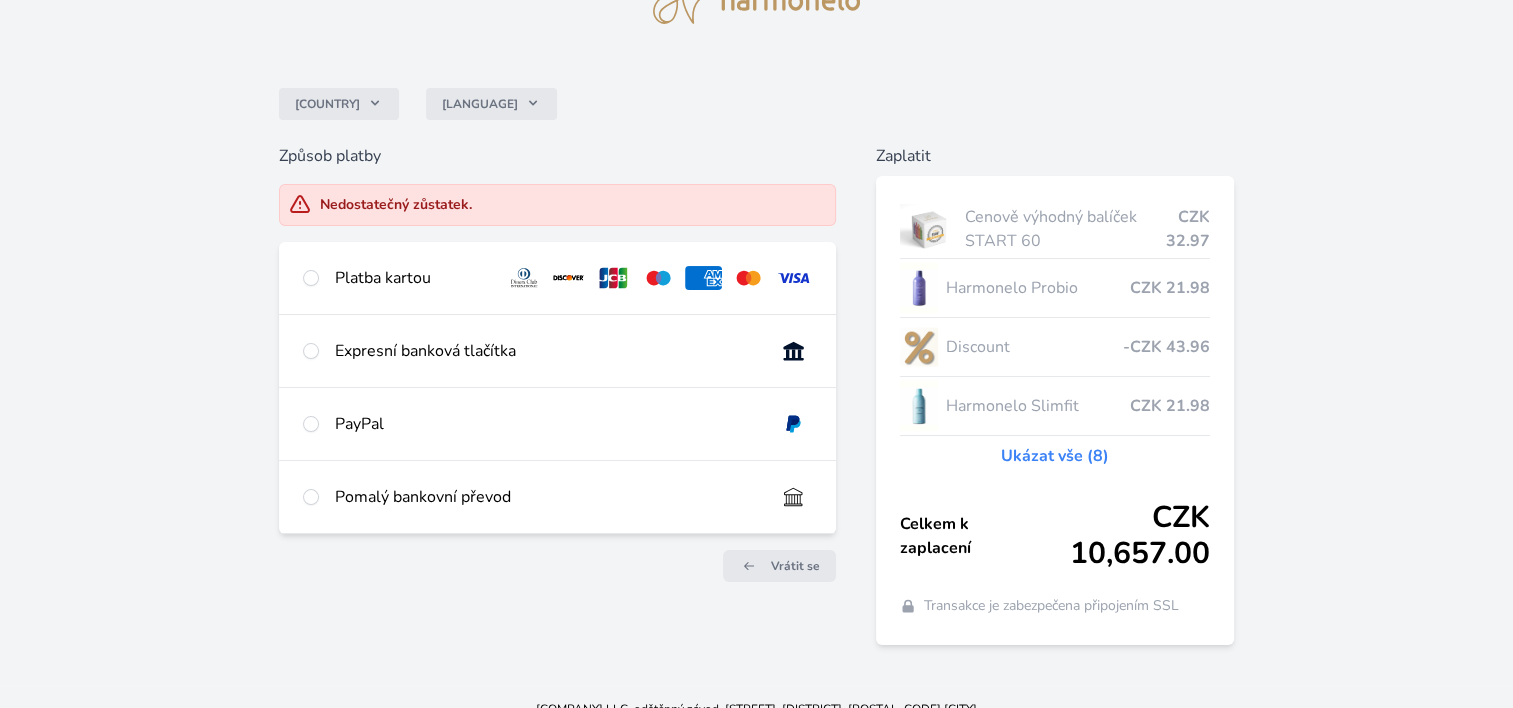 click on "Platba kartou" at bounding box center (557, 278) 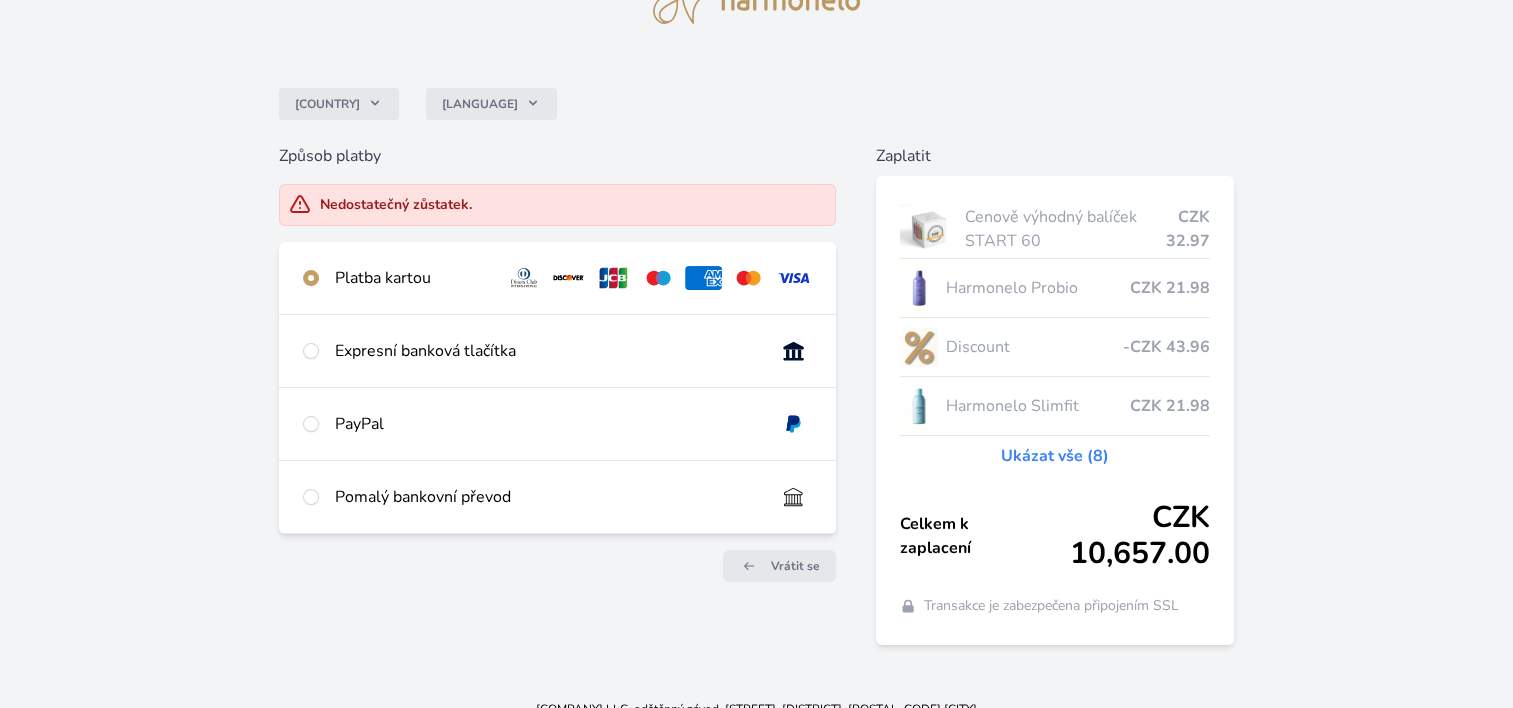 radio on "true" 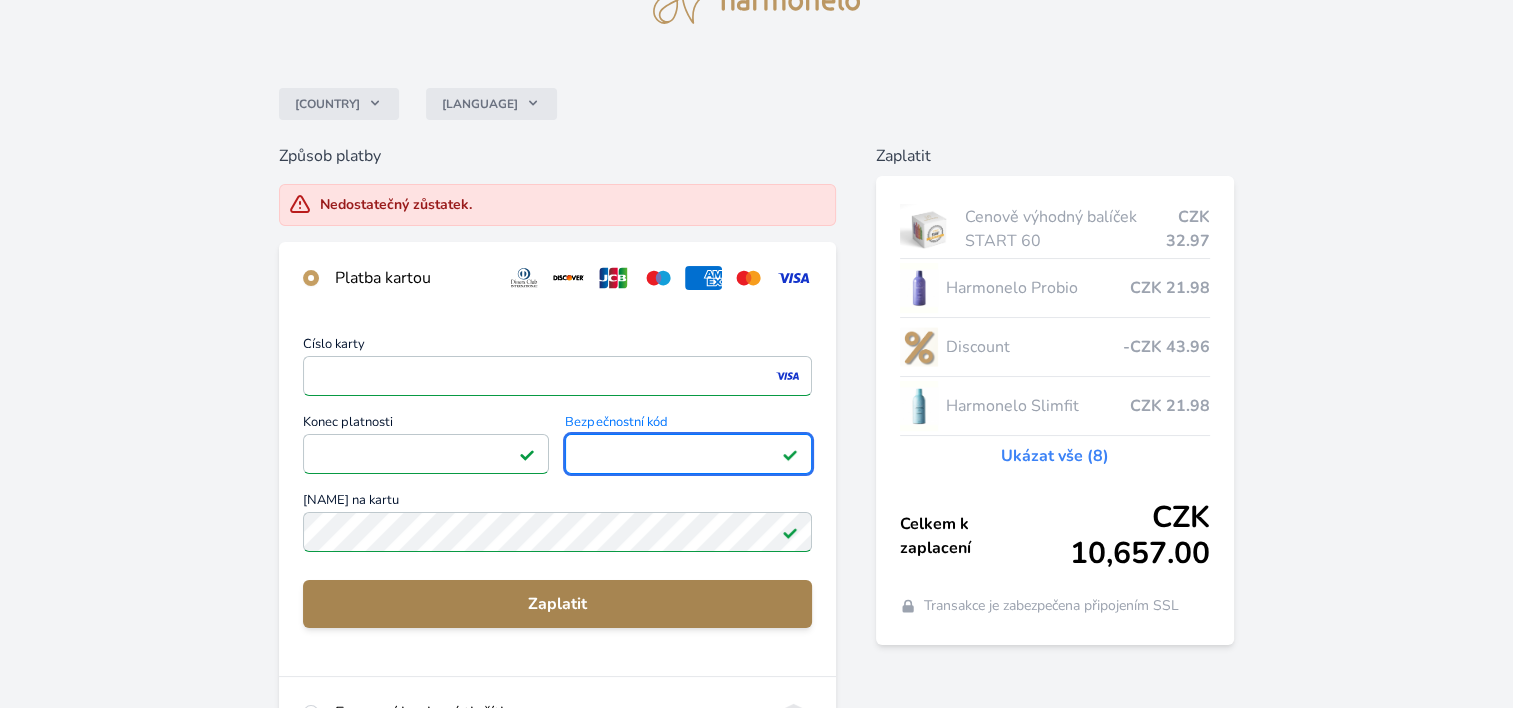 click on "Zaplatit" at bounding box center (557, 604) 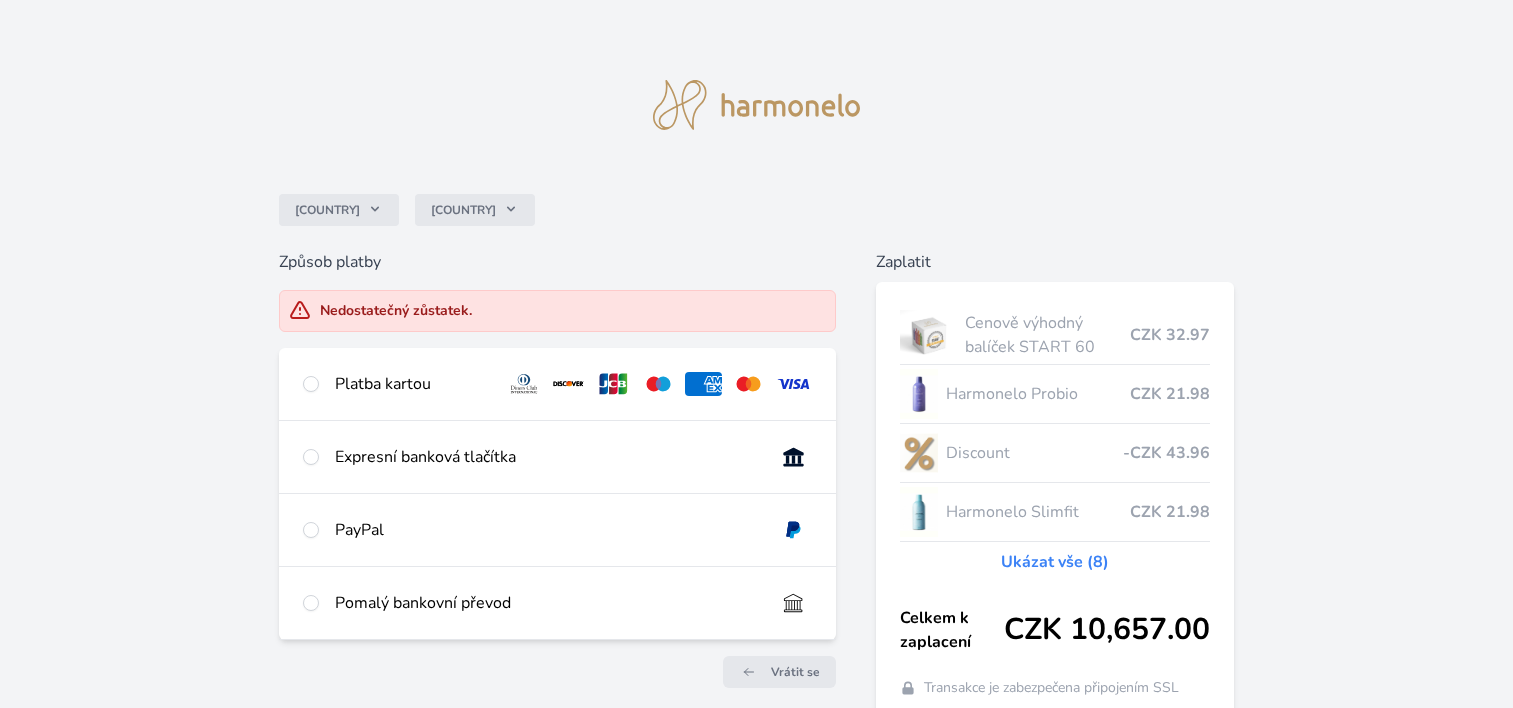 scroll, scrollTop: 0, scrollLeft: 0, axis: both 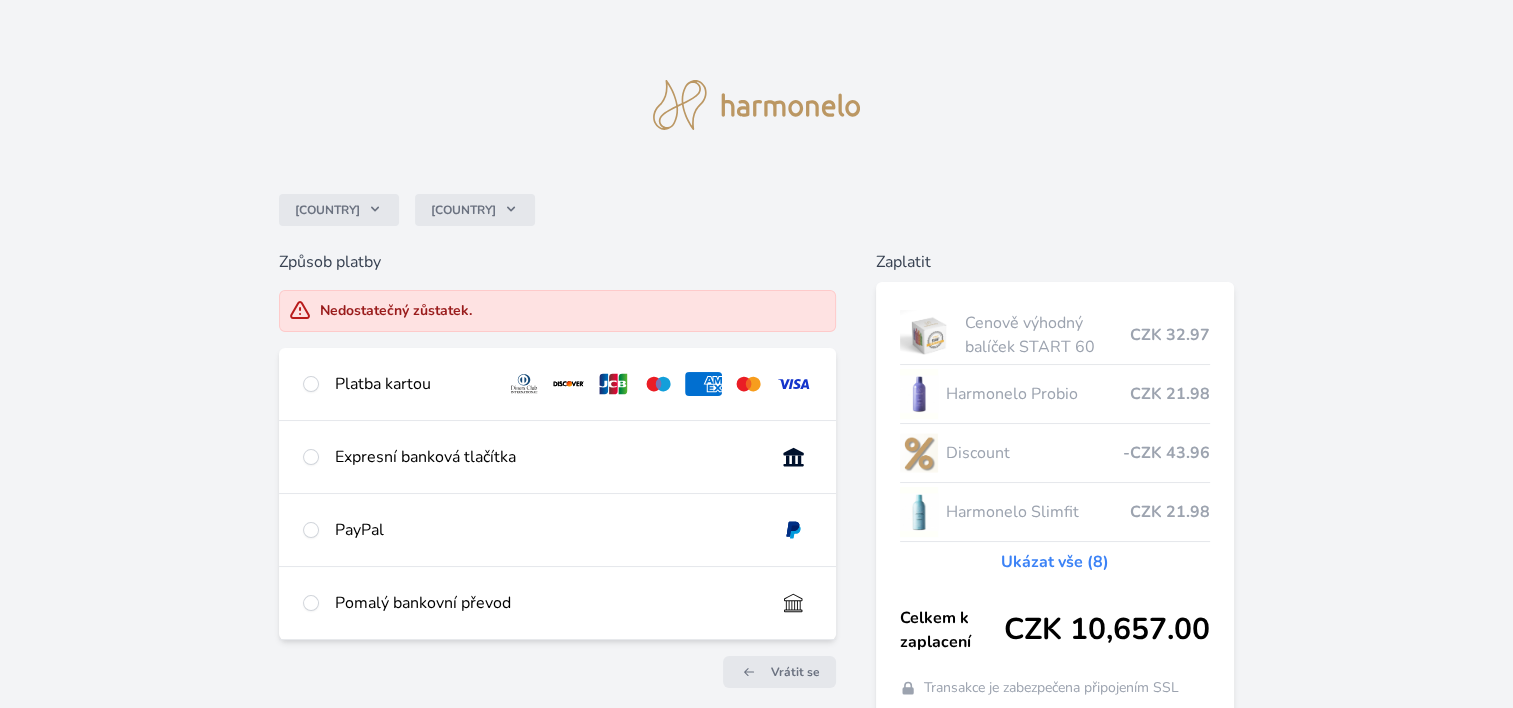 click on "Platba kartou" at bounding box center (557, 384) 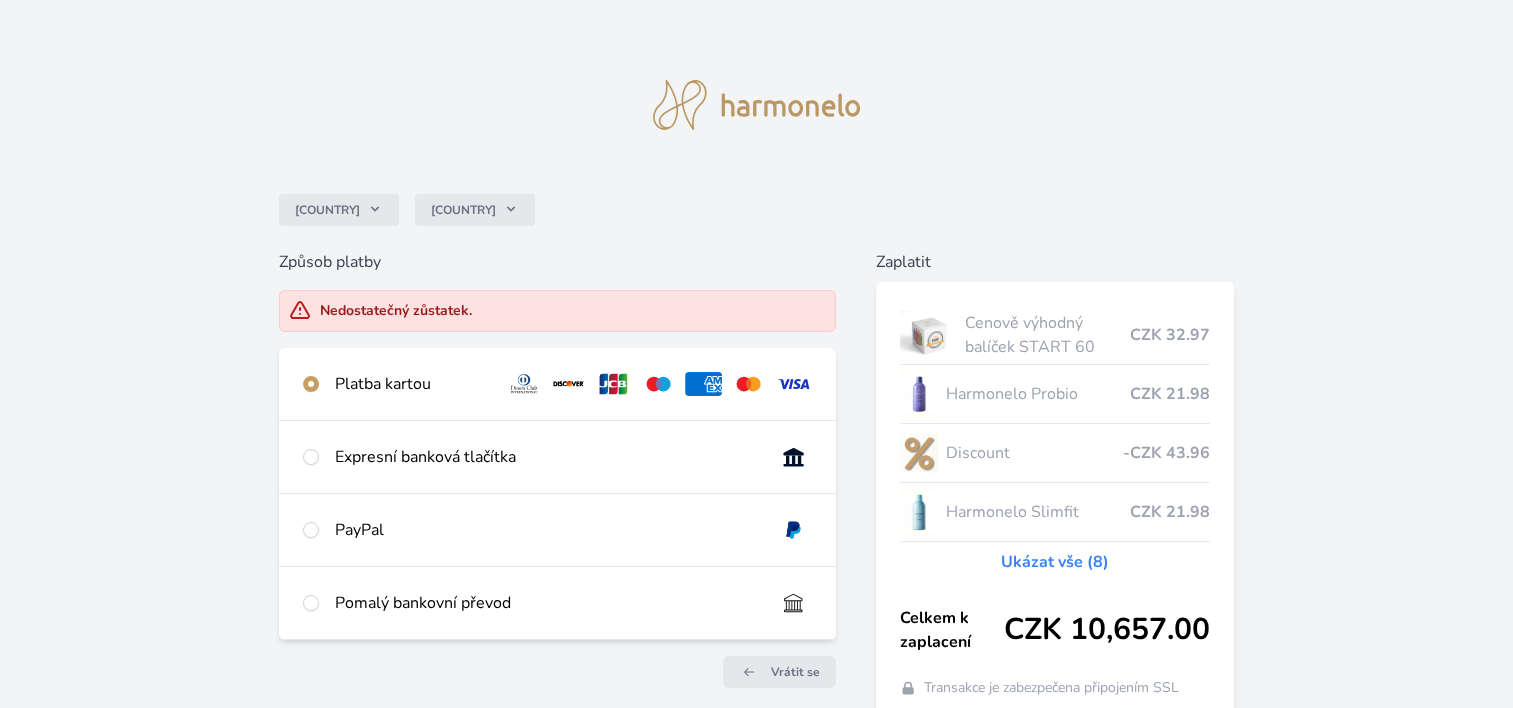 radio on "true" 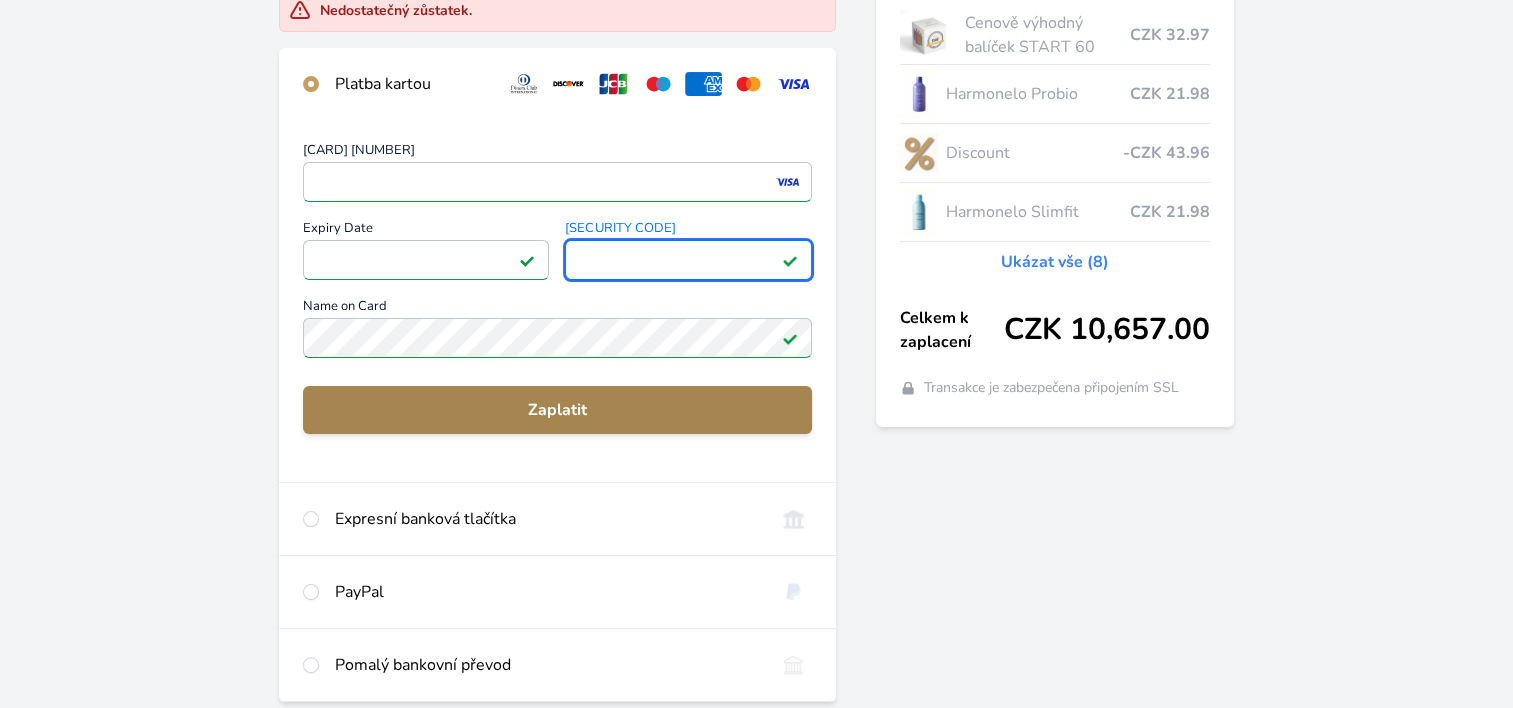 click on "Zaplatit" at bounding box center (557, 410) 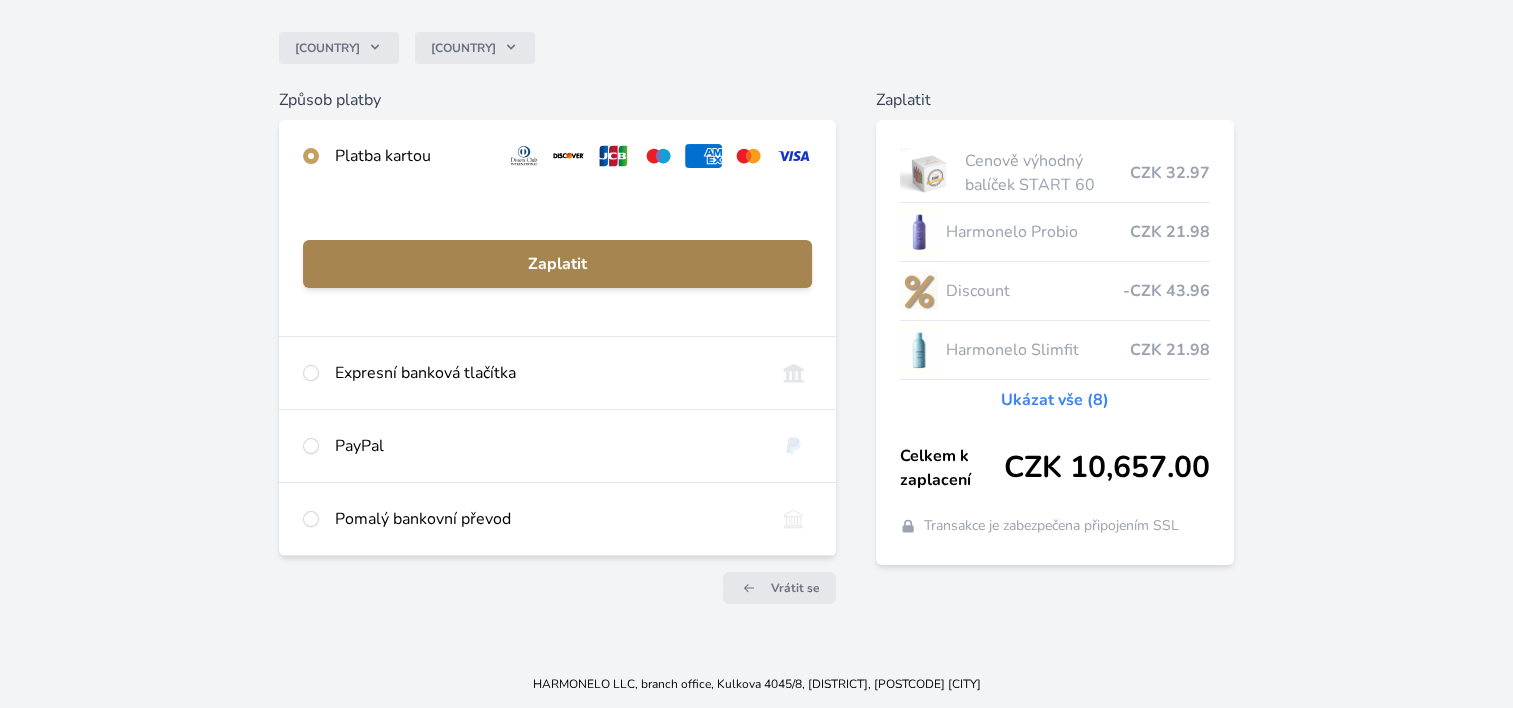 scroll, scrollTop: 161, scrollLeft: 0, axis: vertical 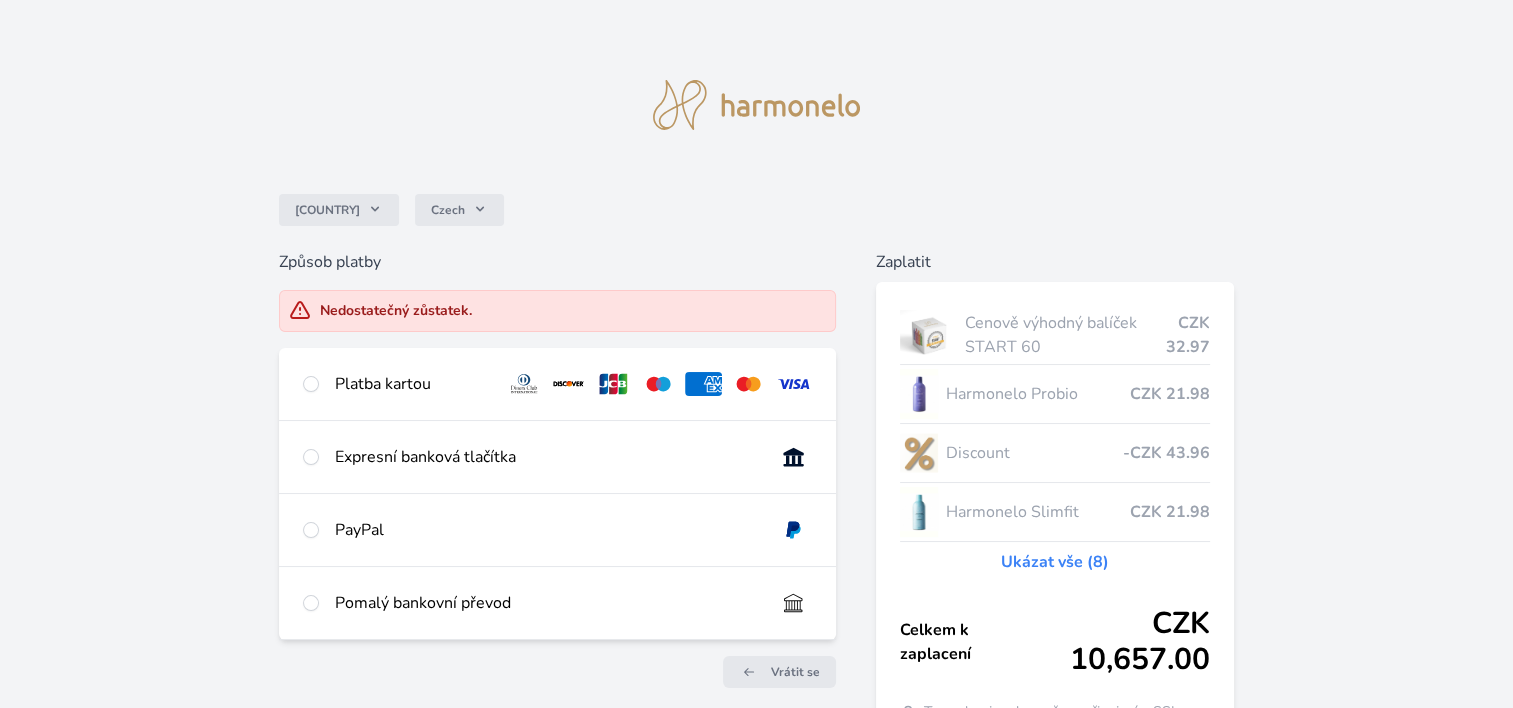 click on "Platba kartou" at bounding box center [412, 384] 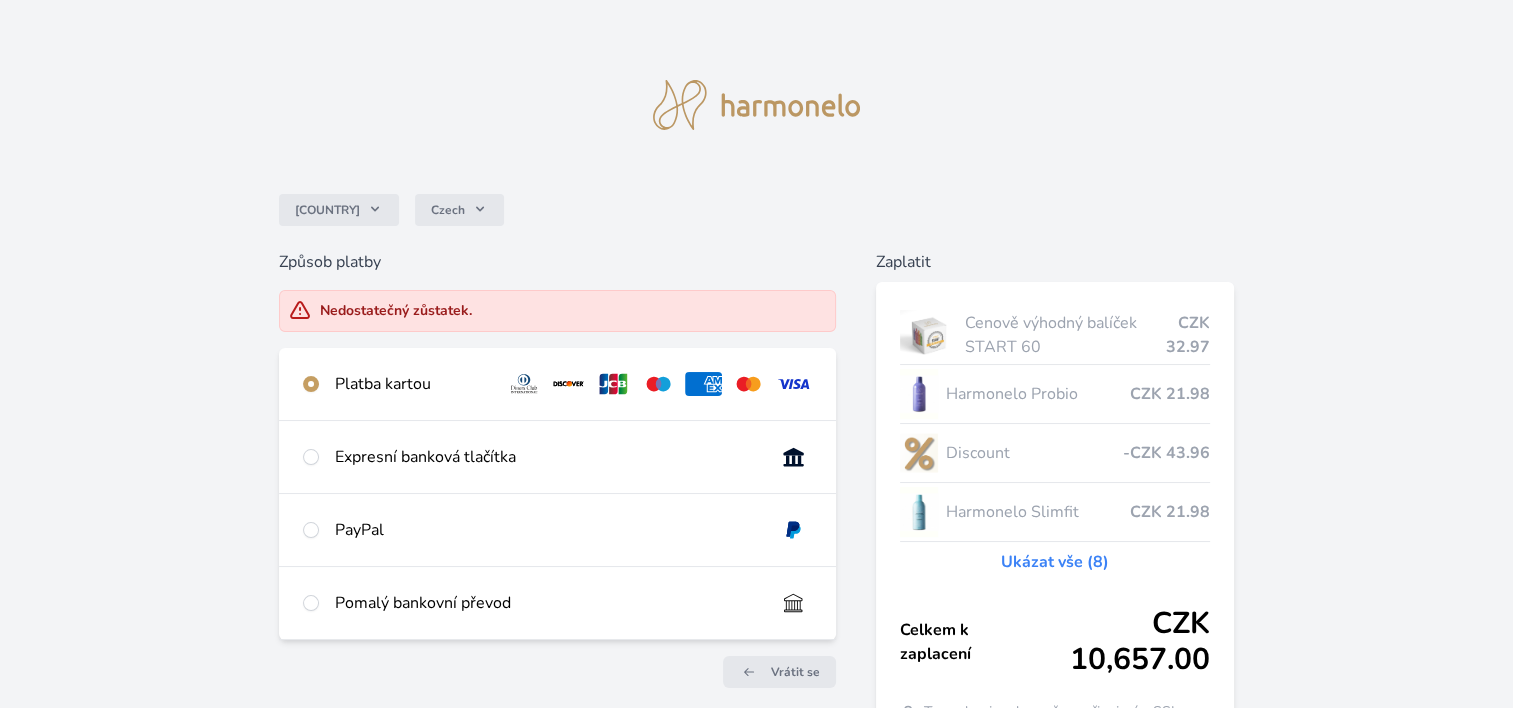 radio on "true" 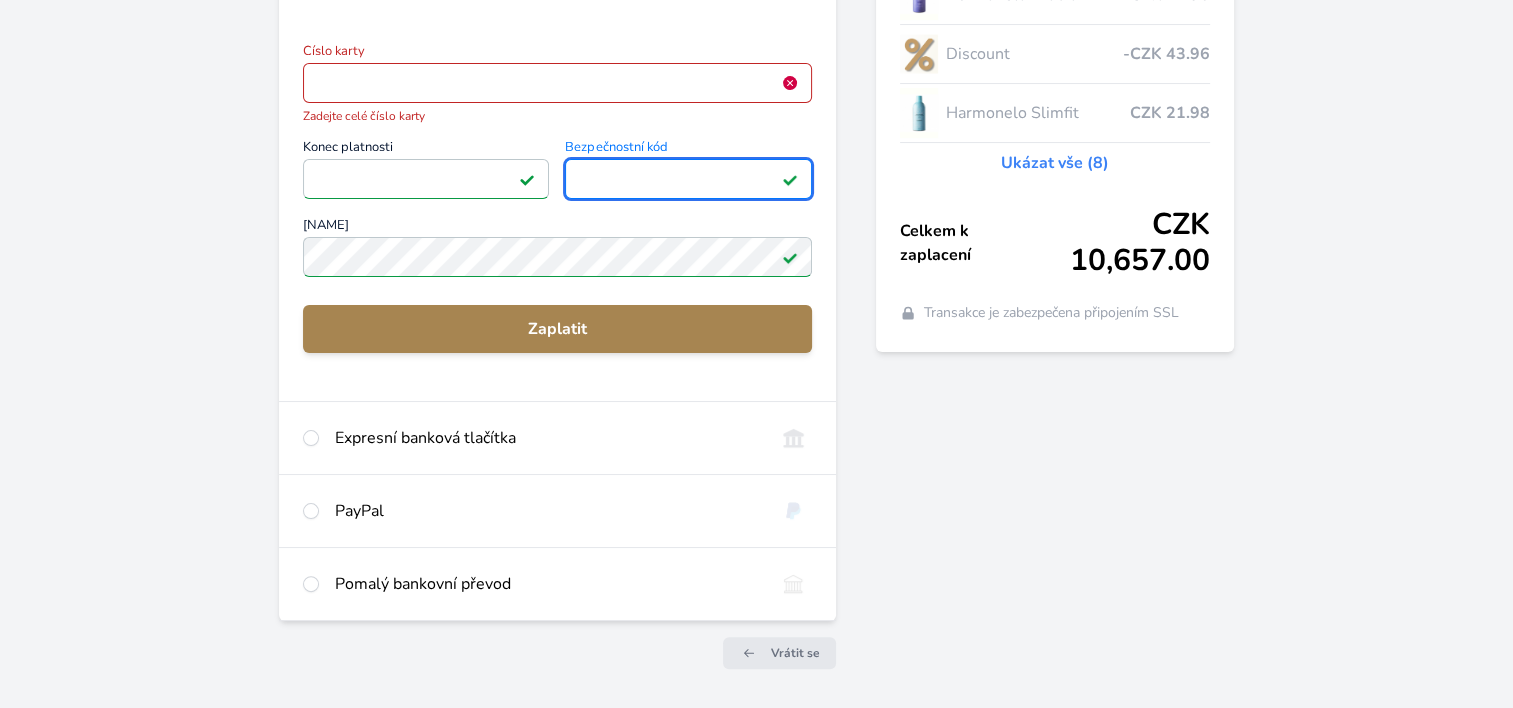 scroll, scrollTop: 400, scrollLeft: 0, axis: vertical 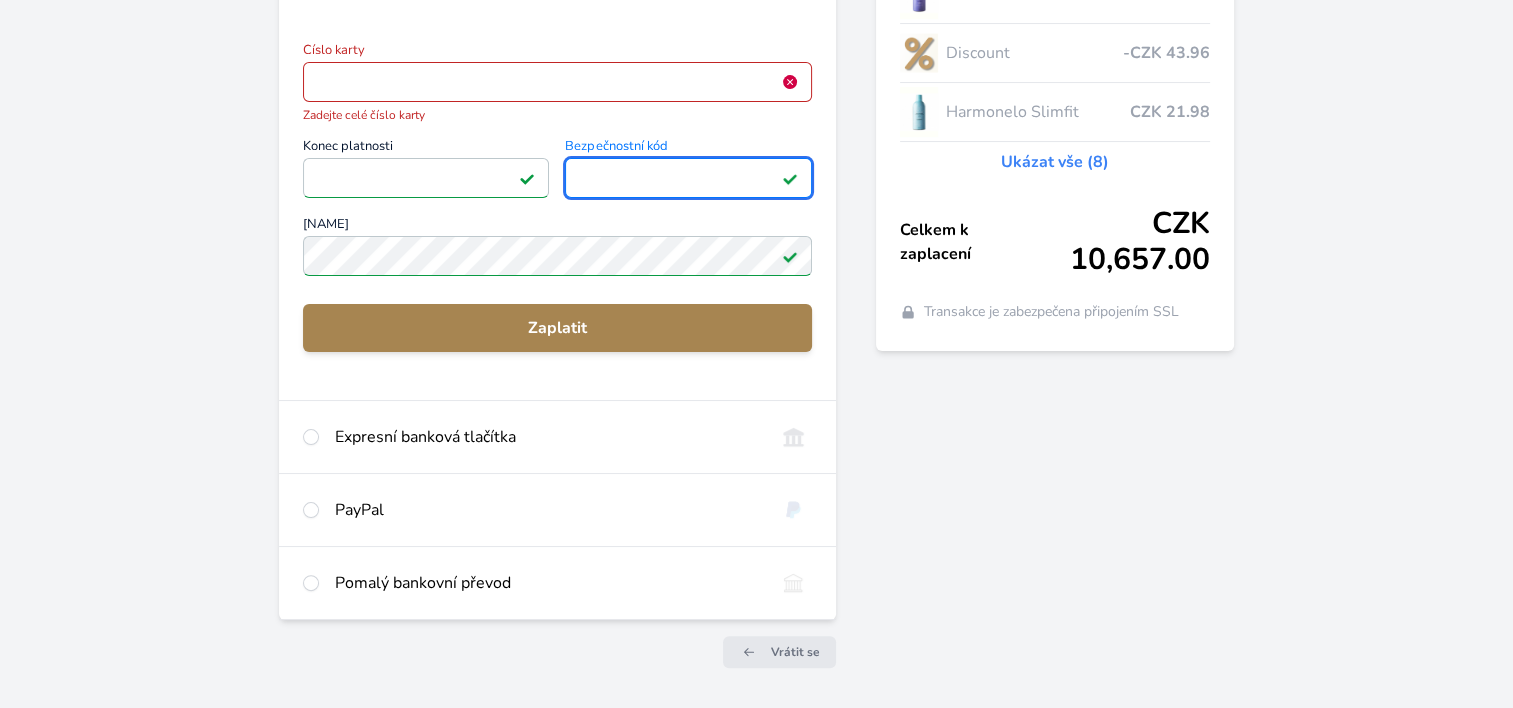 click on "Zaplatit" at bounding box center (557, 328) 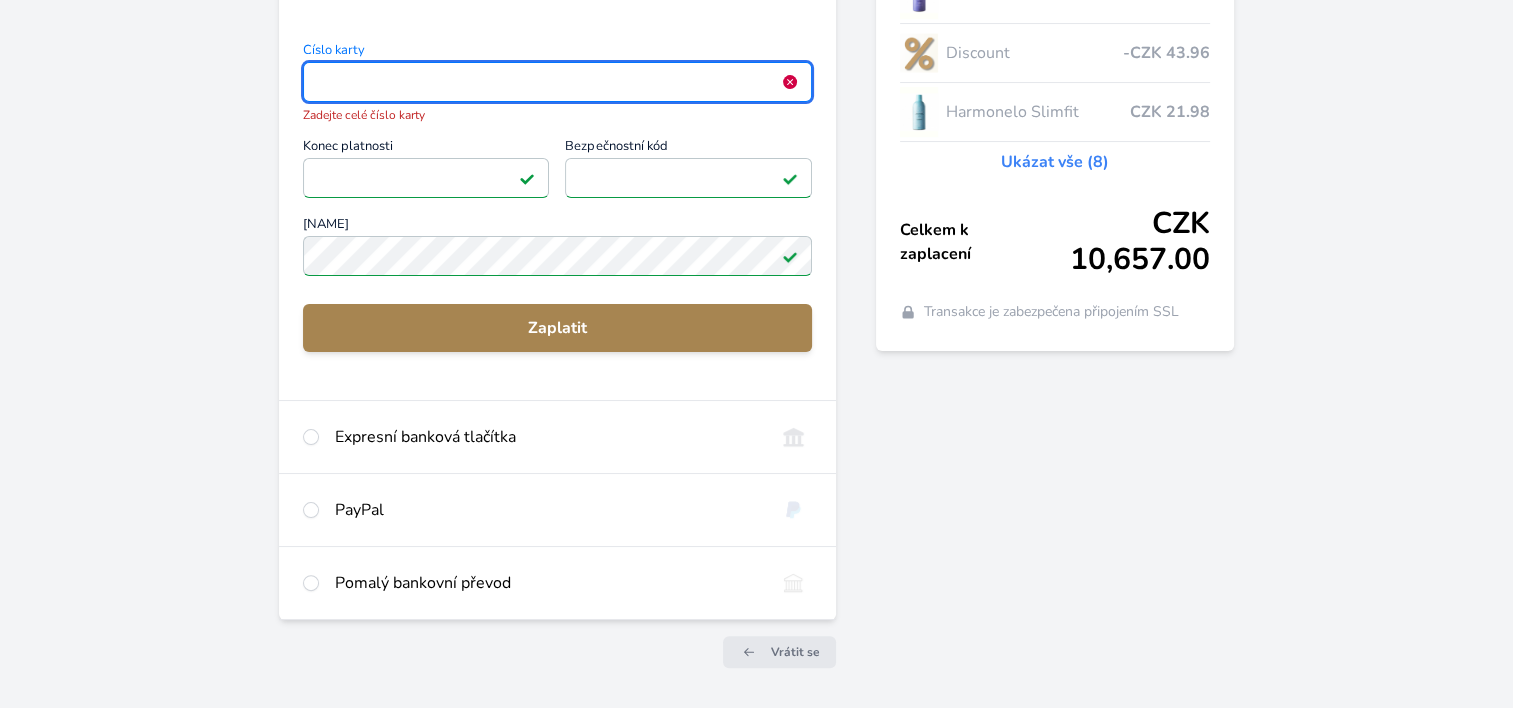 click on "Zaplatit" at bounding box center (557, 328) 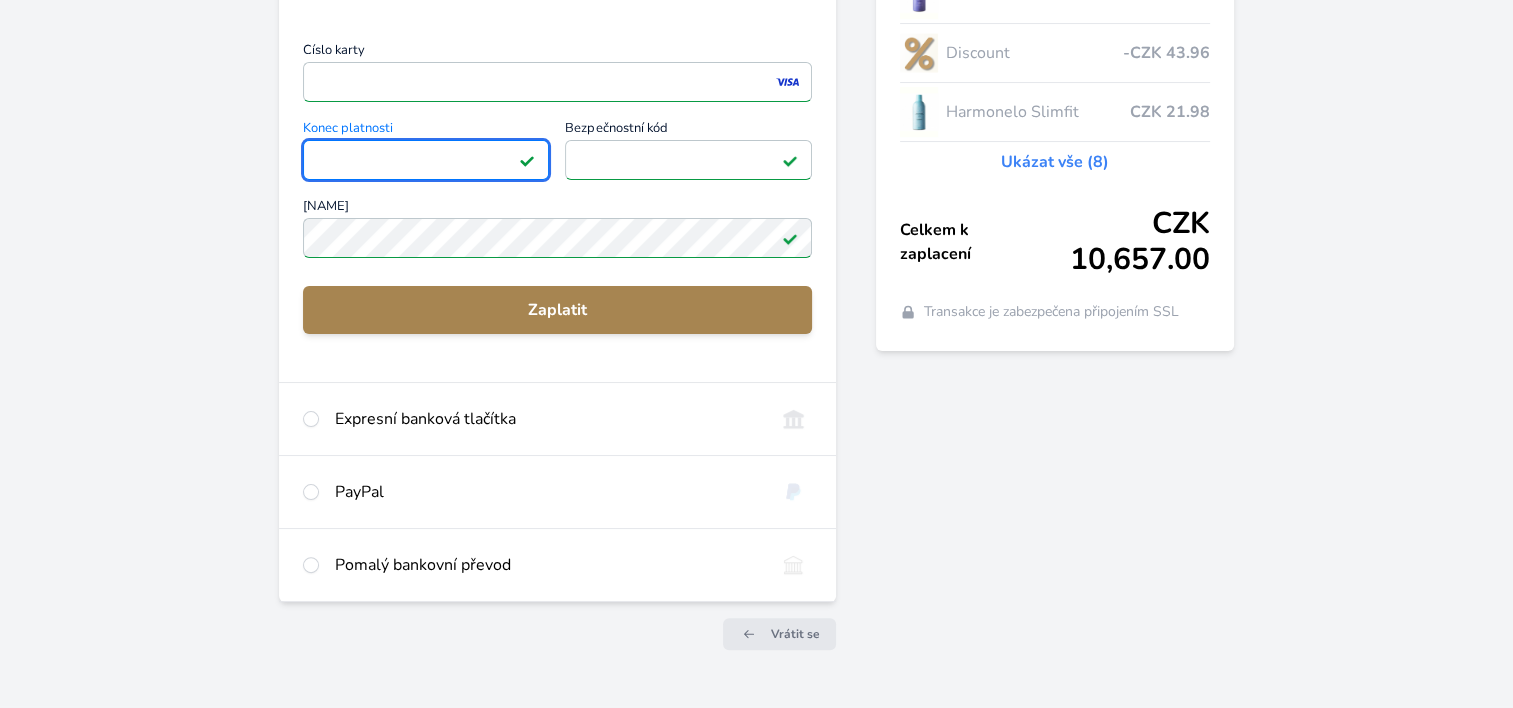 click on "Zaplatit" at bounding box center (557, 310) 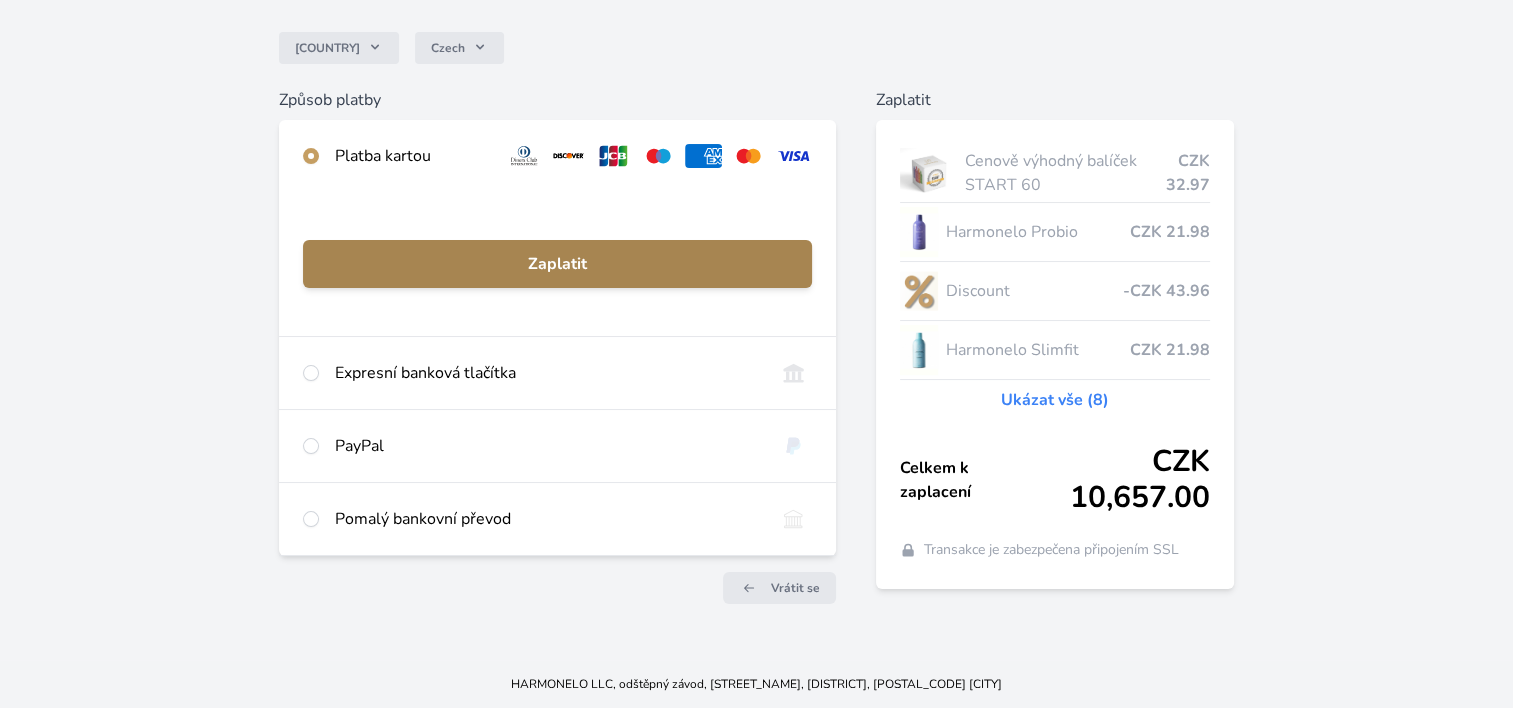 scroll, scrollTop: 161, scrollLeft: 0, axis: vertical 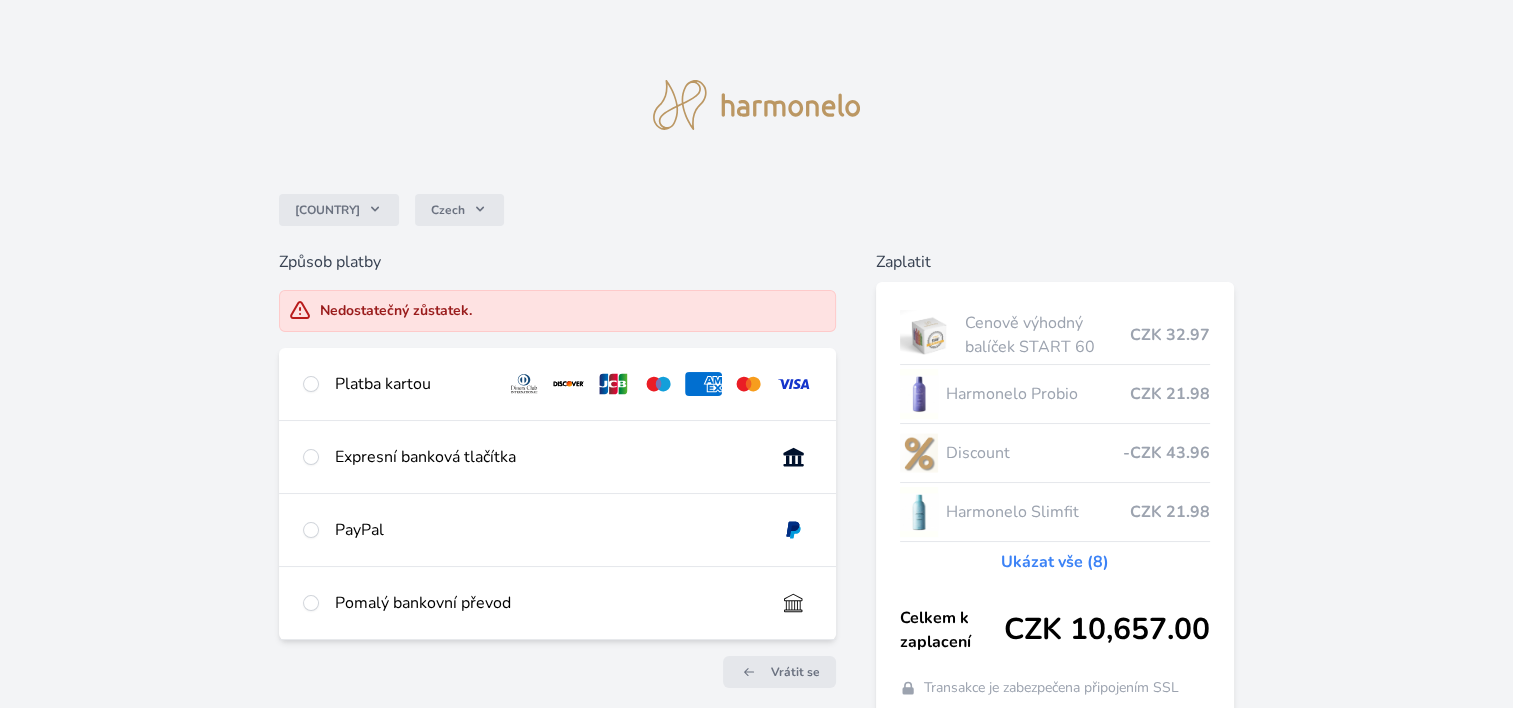 click at bounding box center [311, 457] 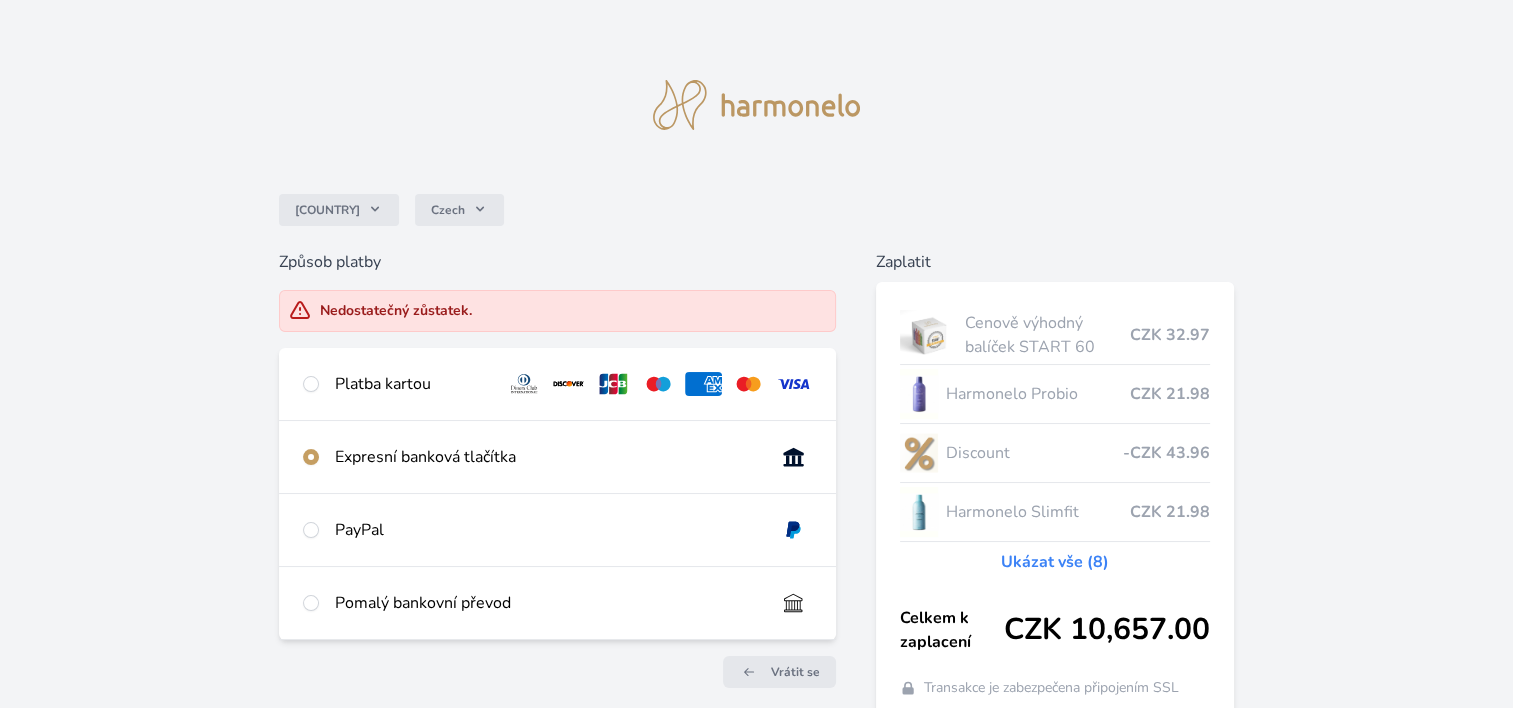radio on "true" 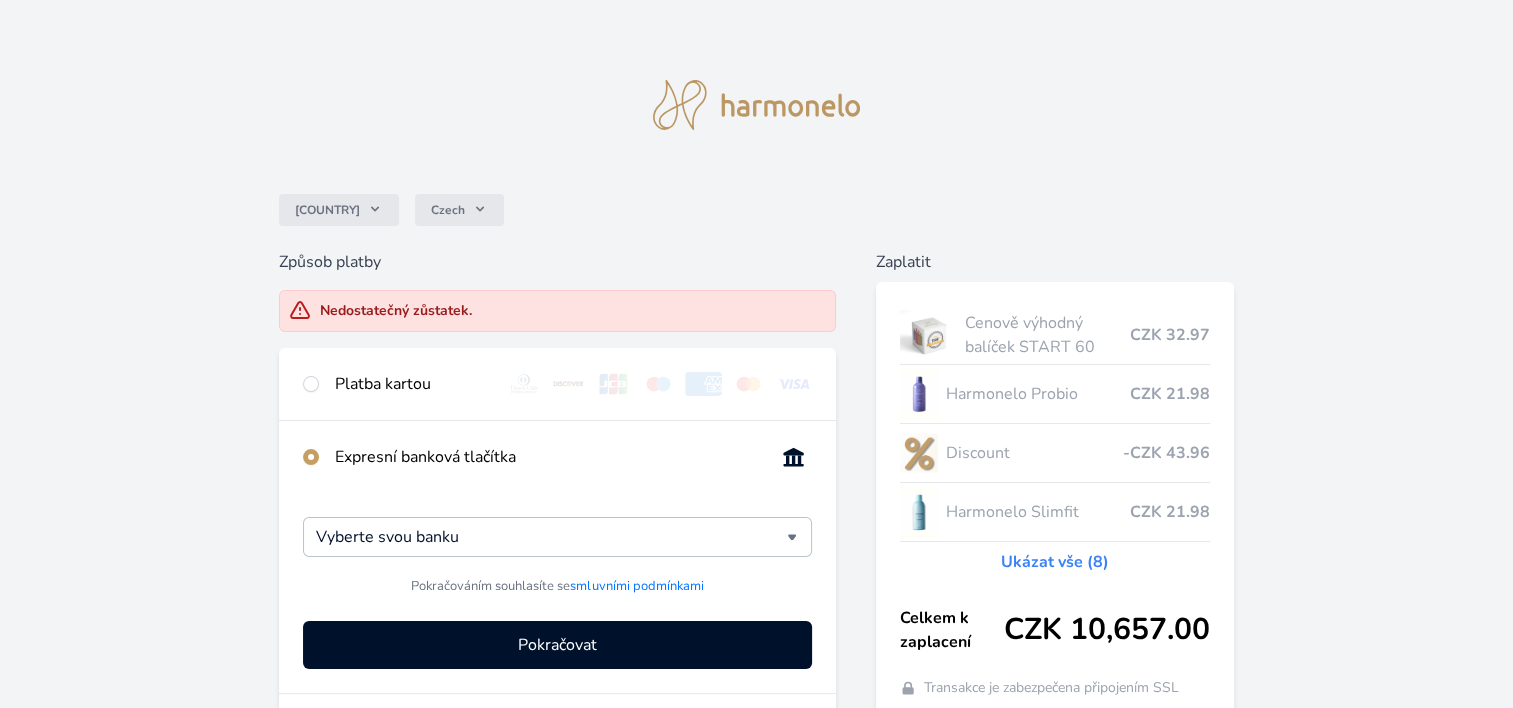 click on "Platba kartou" at bounding box center [412, 384] 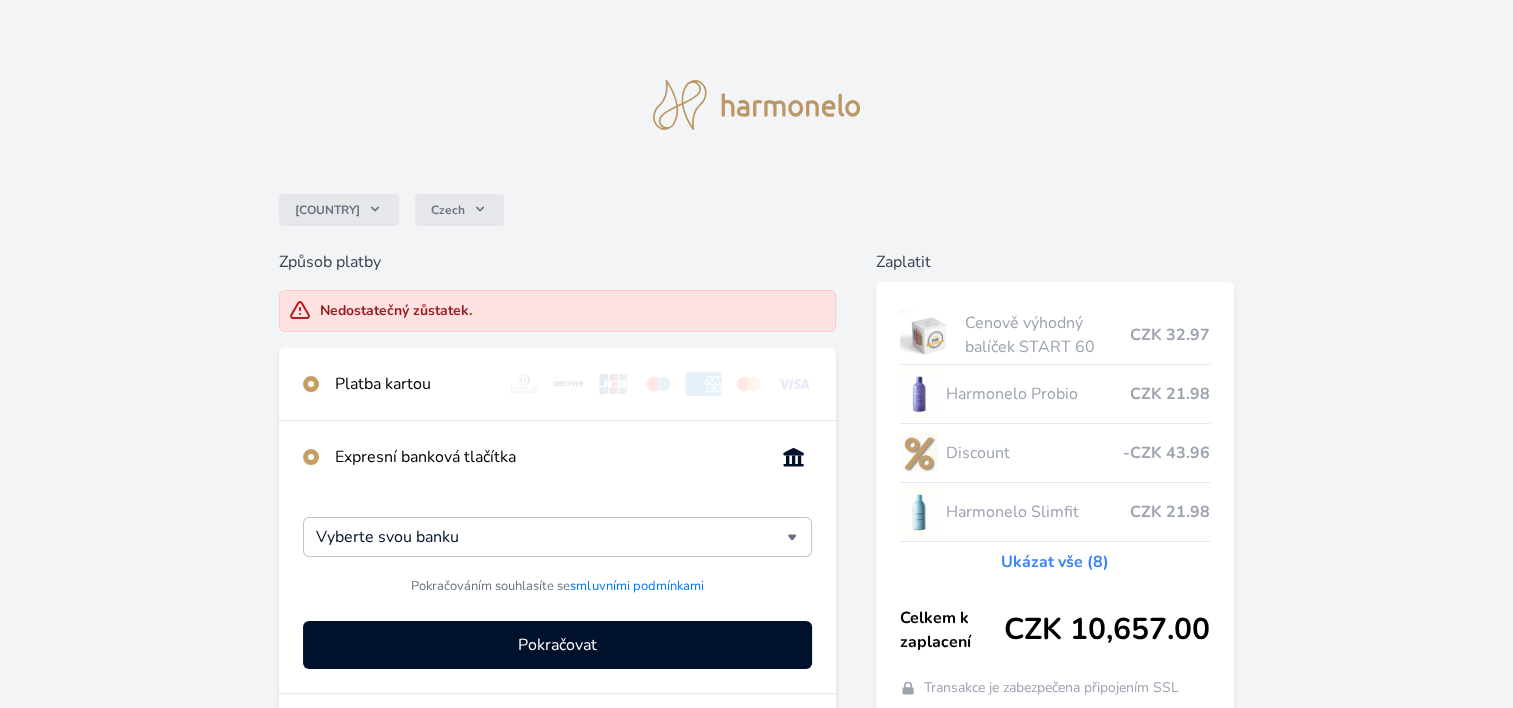 radio on "true" 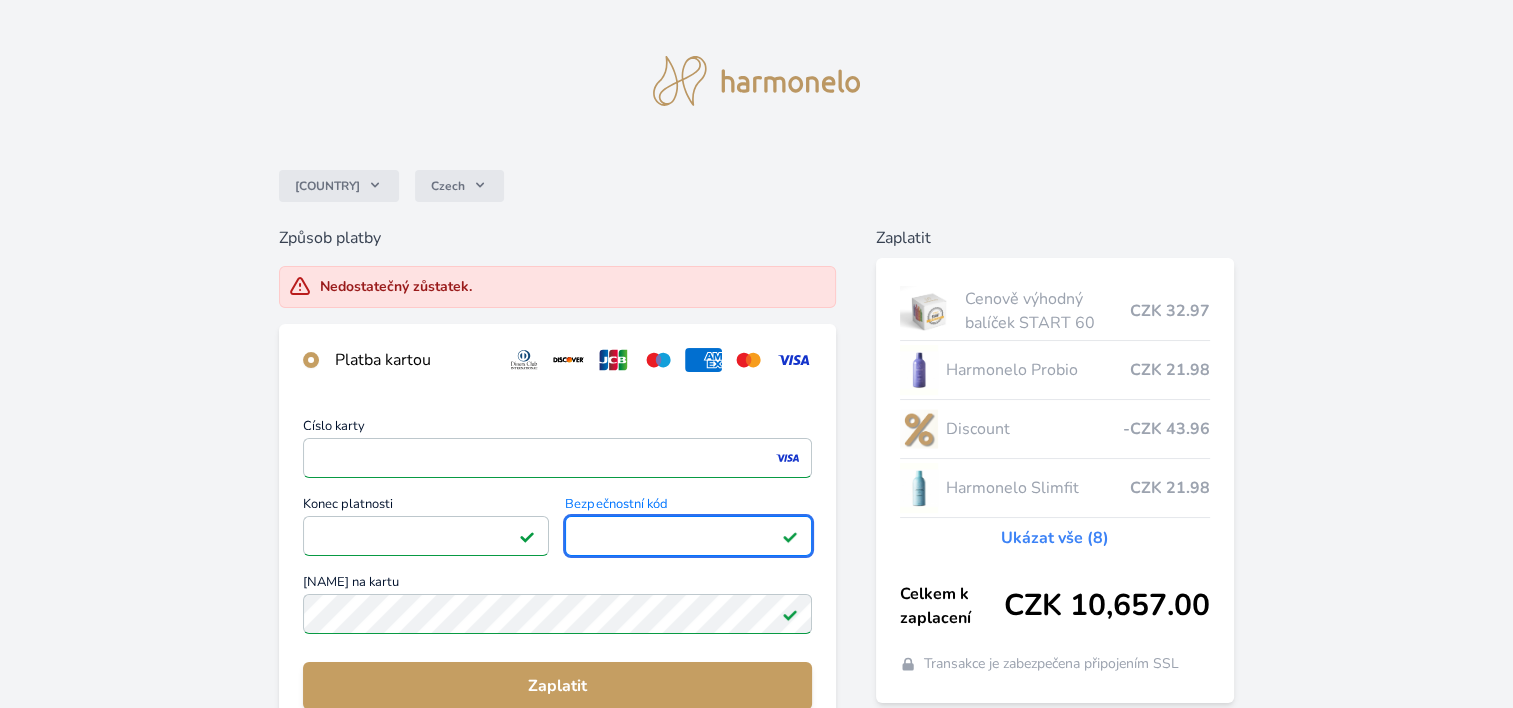 scroll, scrollTop: 200, scrollLeft: 0, axis: vertical 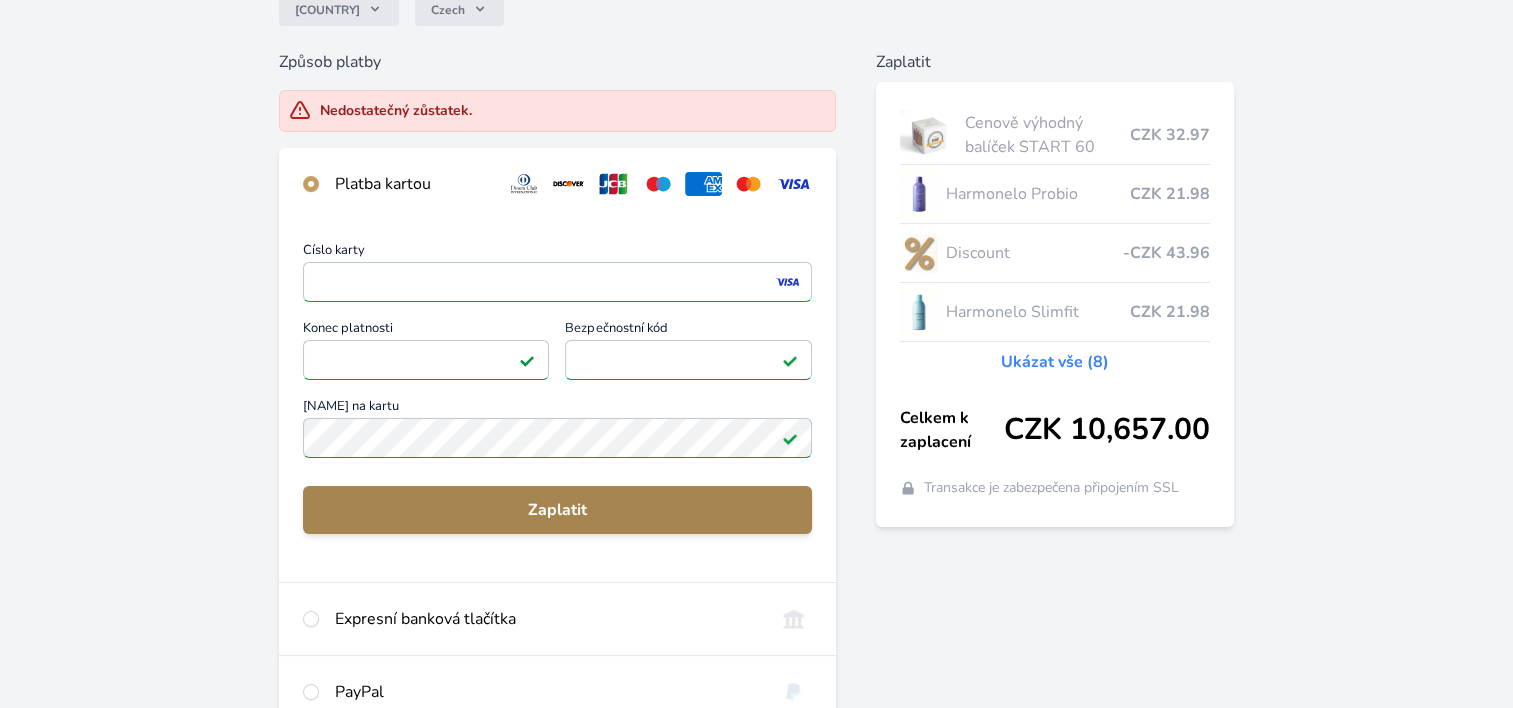 click on "Zaplatit" at bounding box center [557, 510] 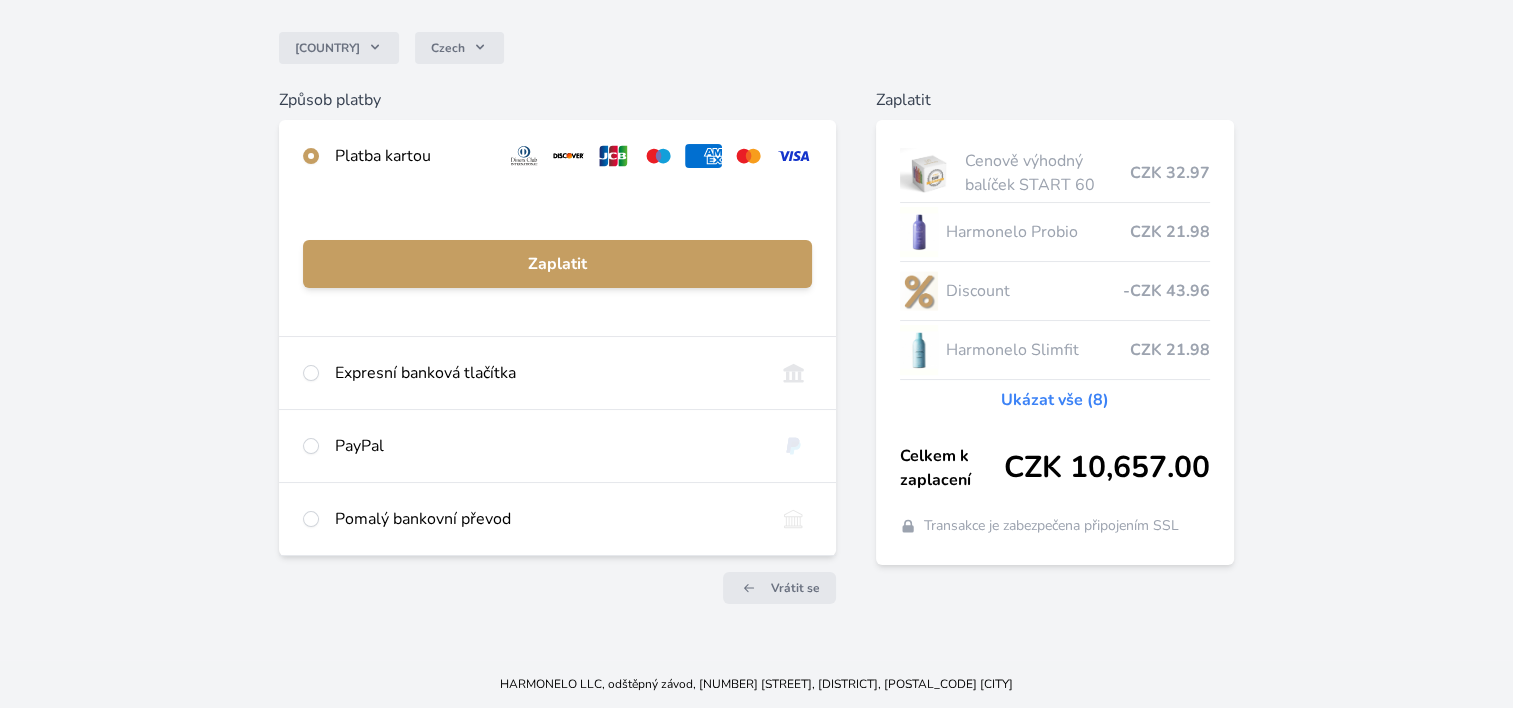 scroll, scrollTop: 161, scrollLeft: 0, axis: vertical 